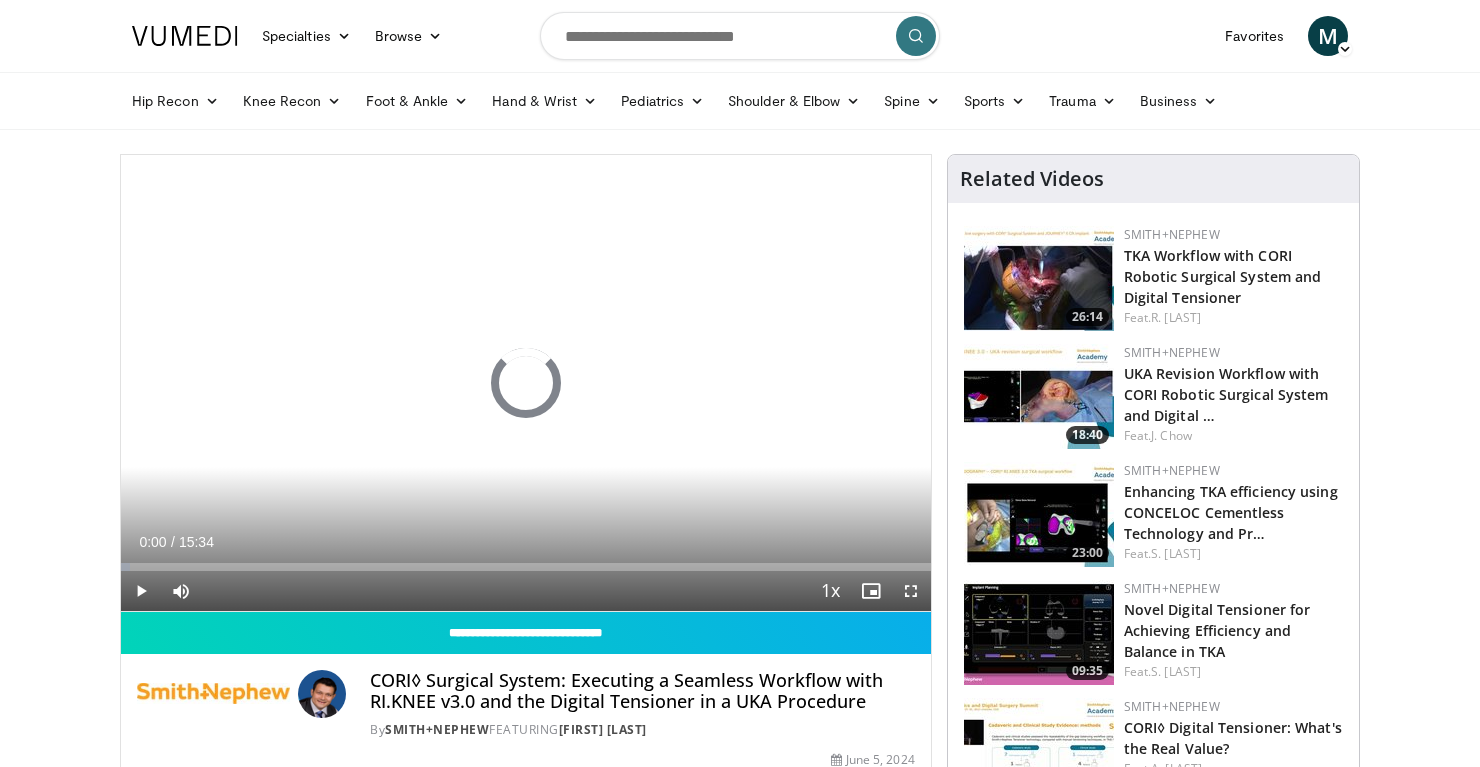scroll, scrollTop: 0, scrollLeft: 0, axis: both 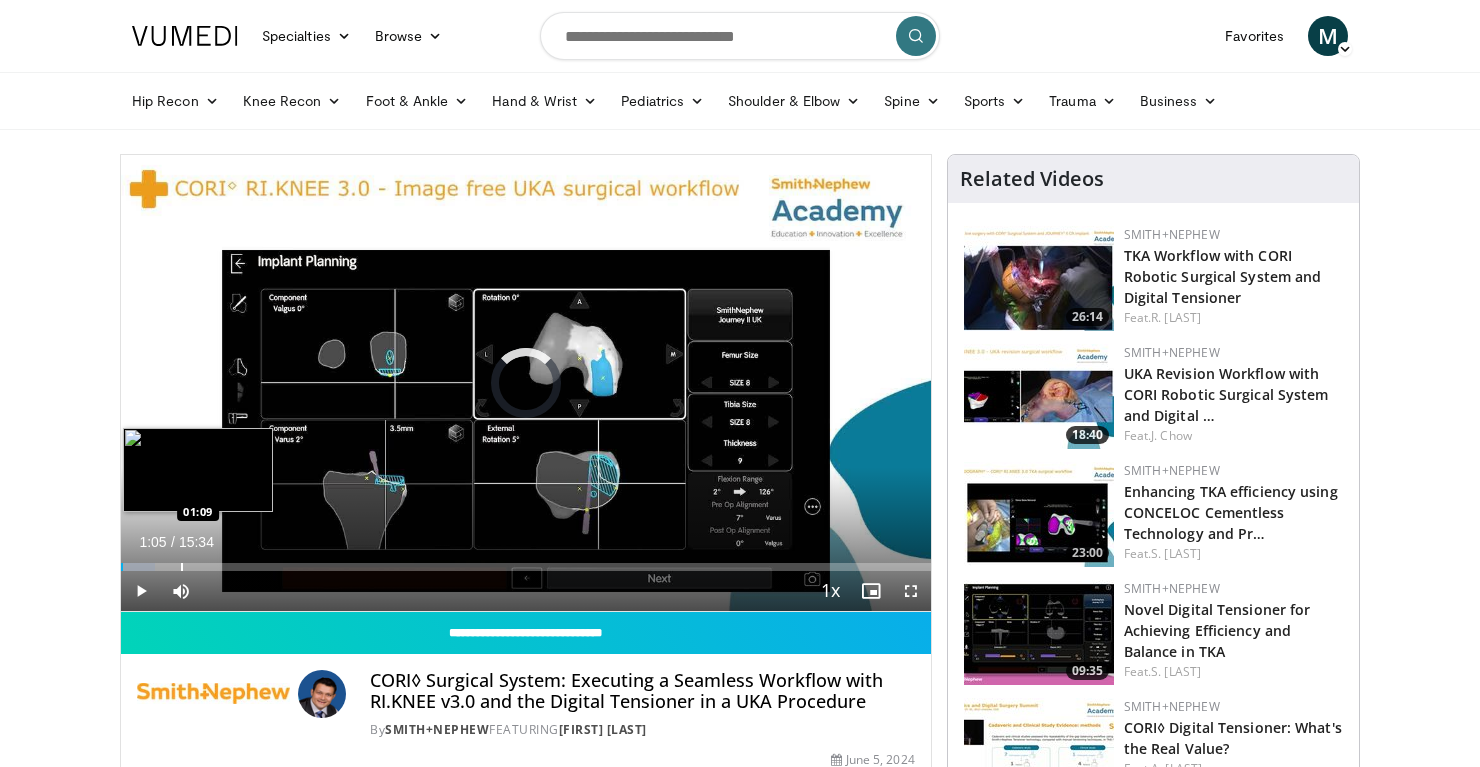 click on "Loaded :  4.24% 00:02 01:09" at bounding box center [526, 567] 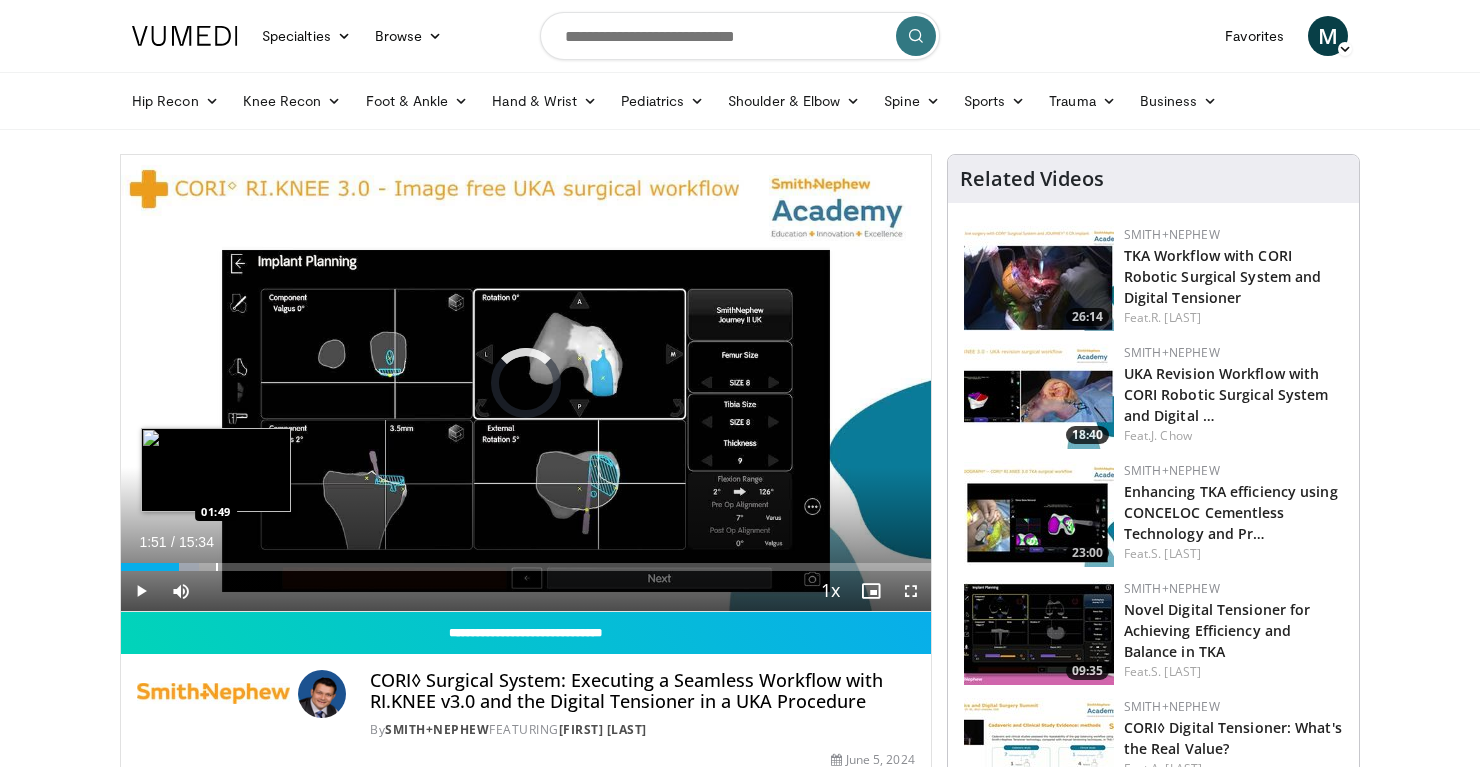 click on "Loaded :  9.63% 01:51 01:49" at bounding box center [526, 561] 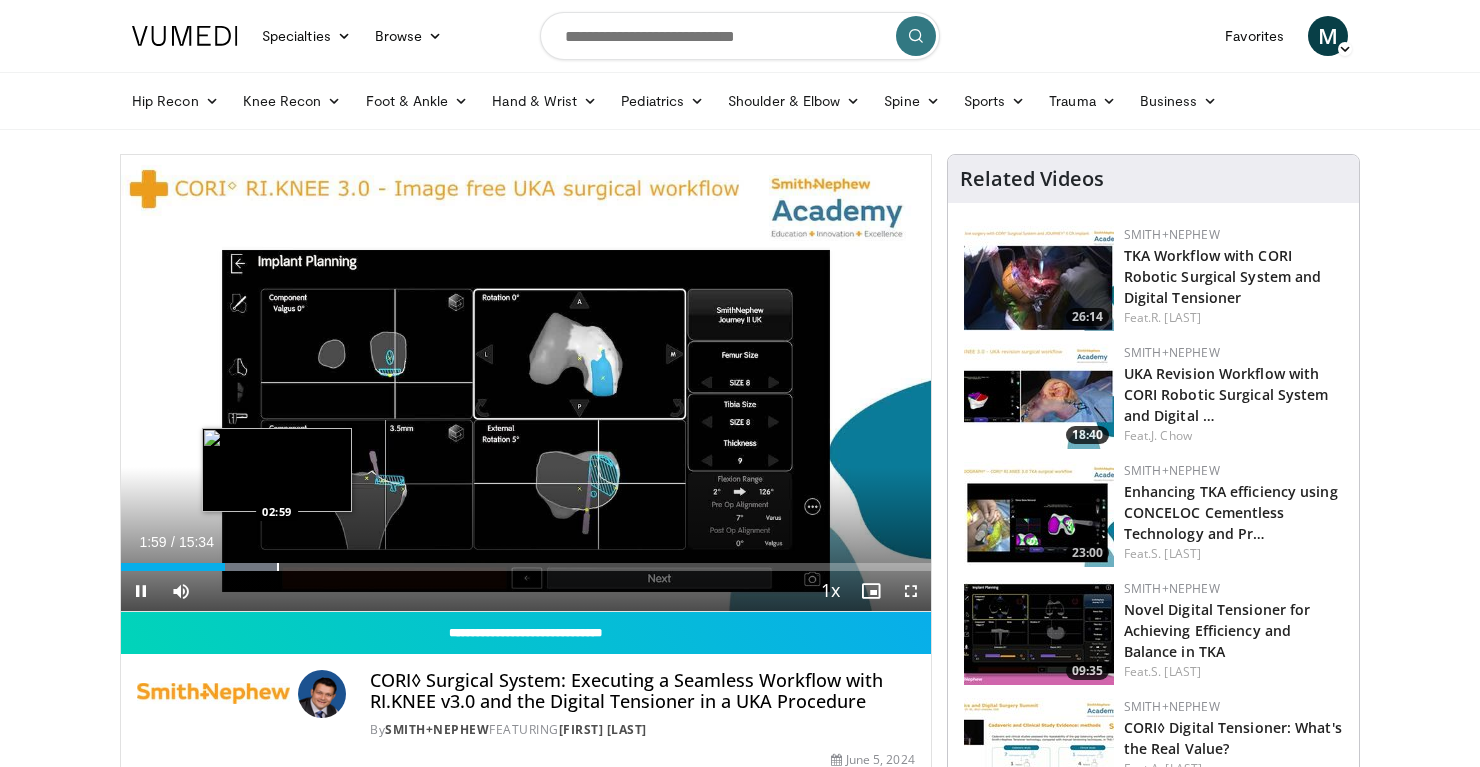 click at bounding box center [246, 567] 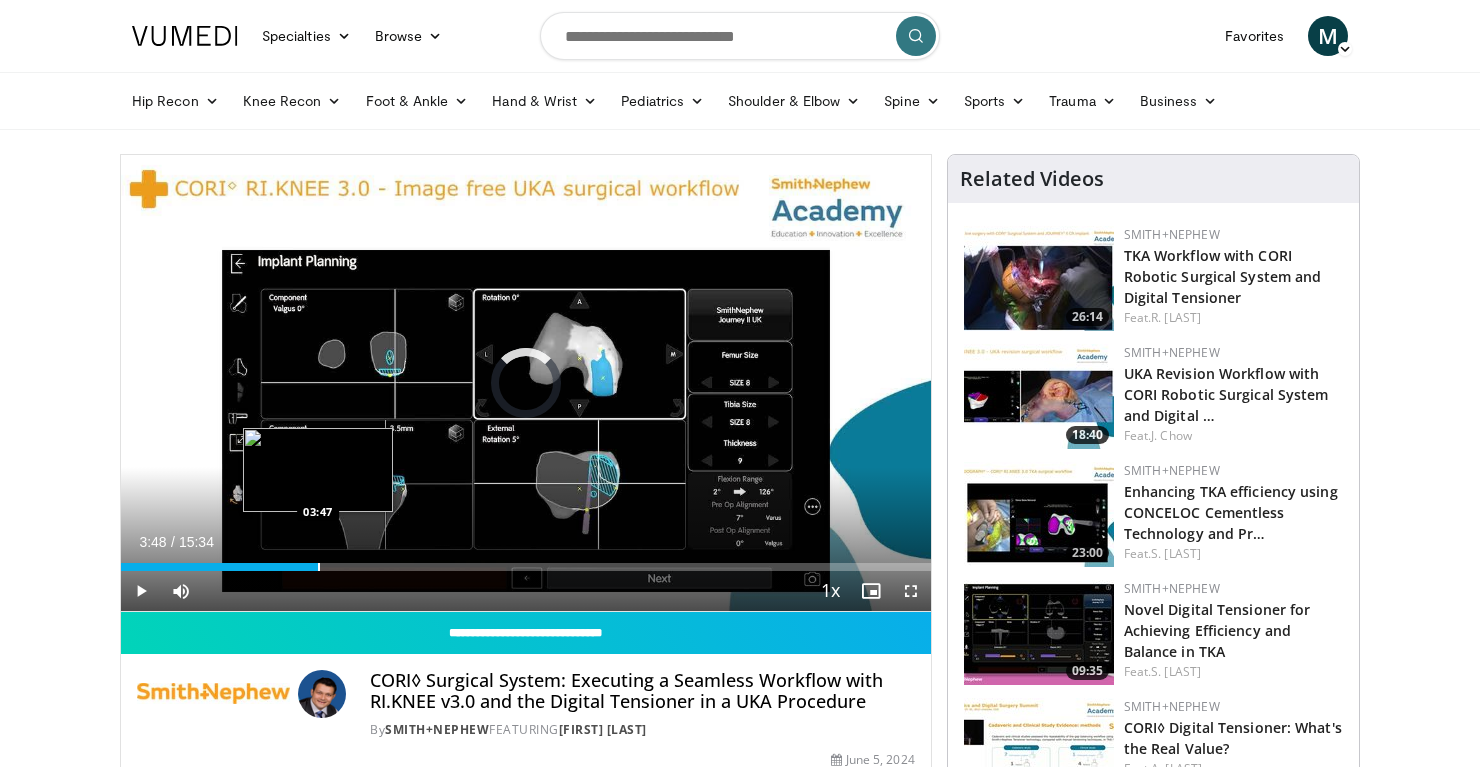 click at bounding box center [319, 567] 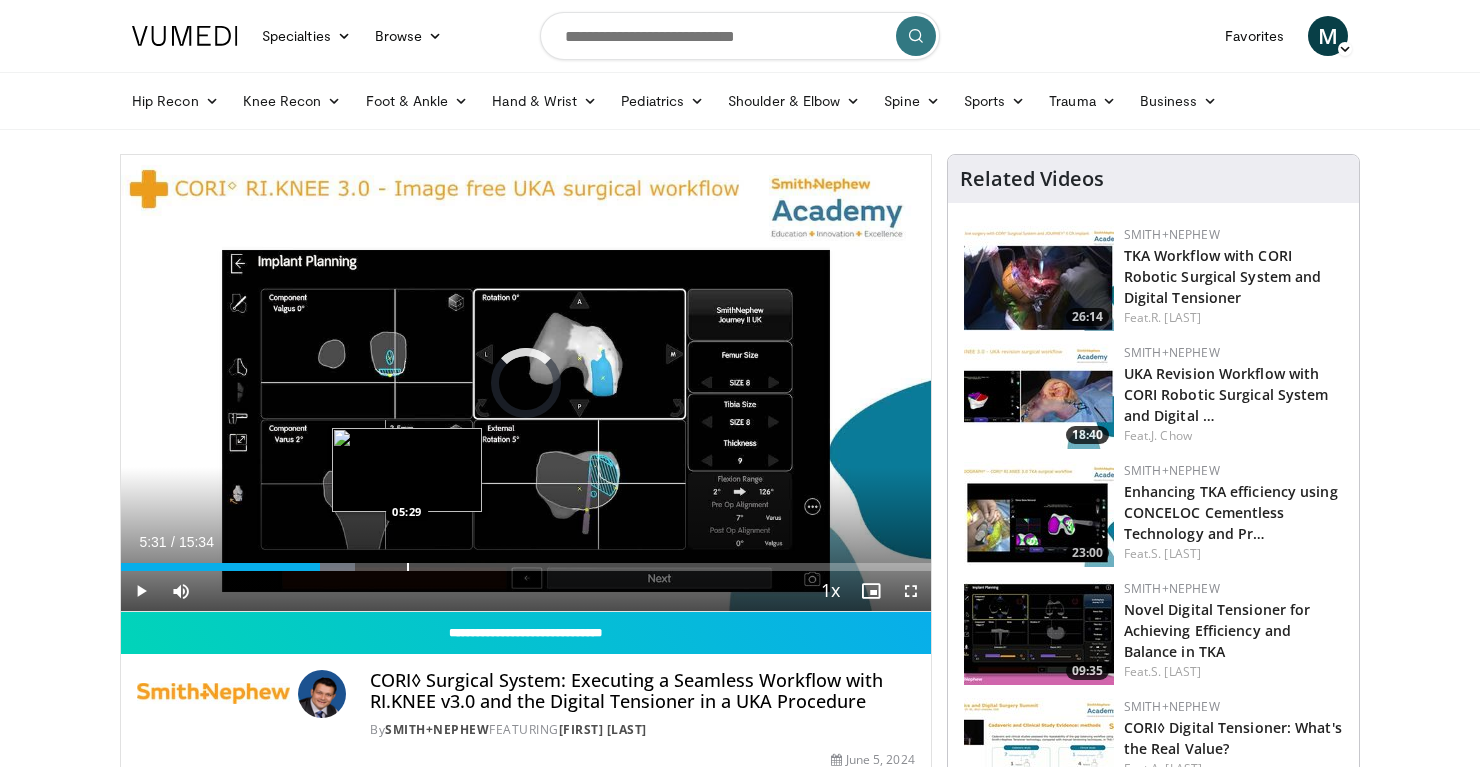 click at bounding box center [408, 567] 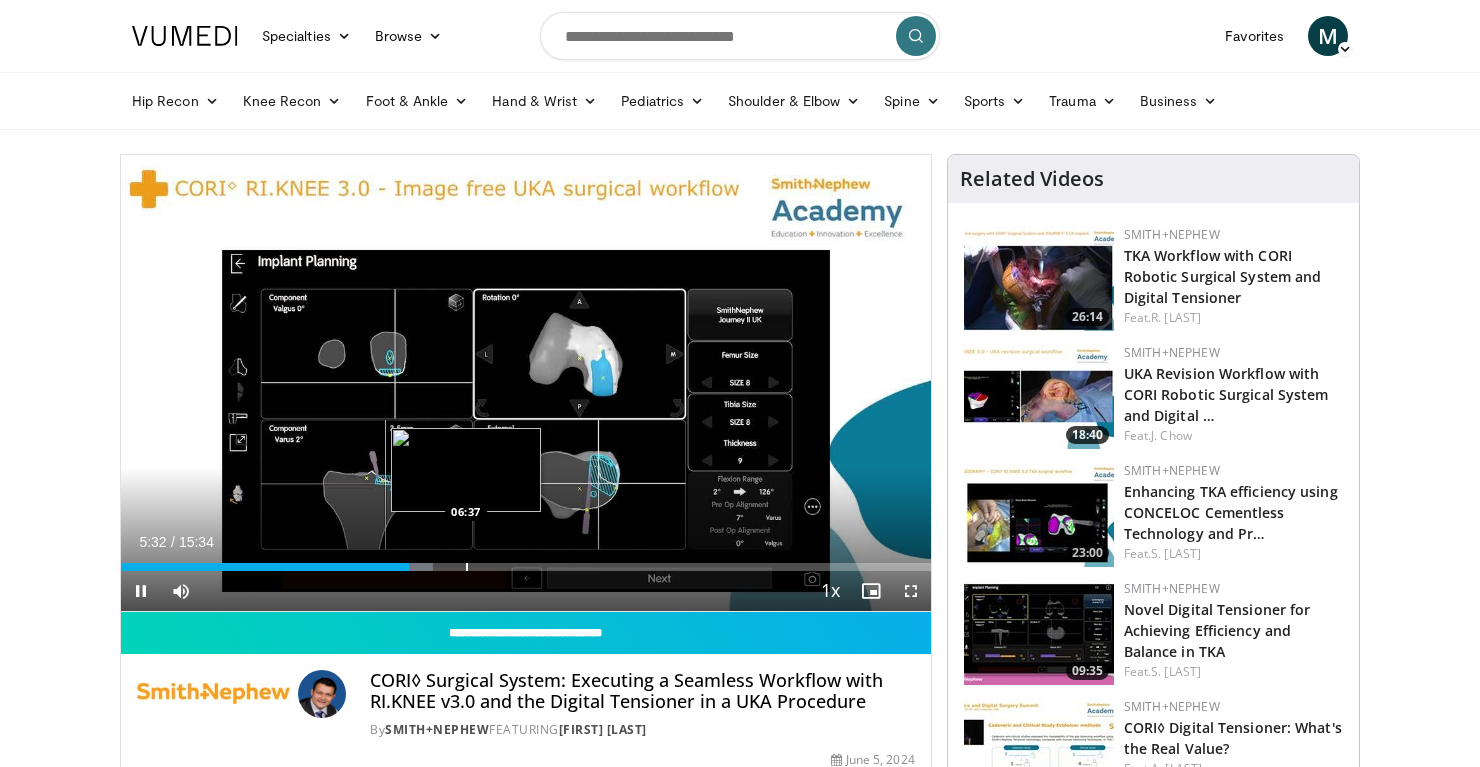 click on "Loaded :  38.53% 05:32 06:37" at bounding box center [526, 561] 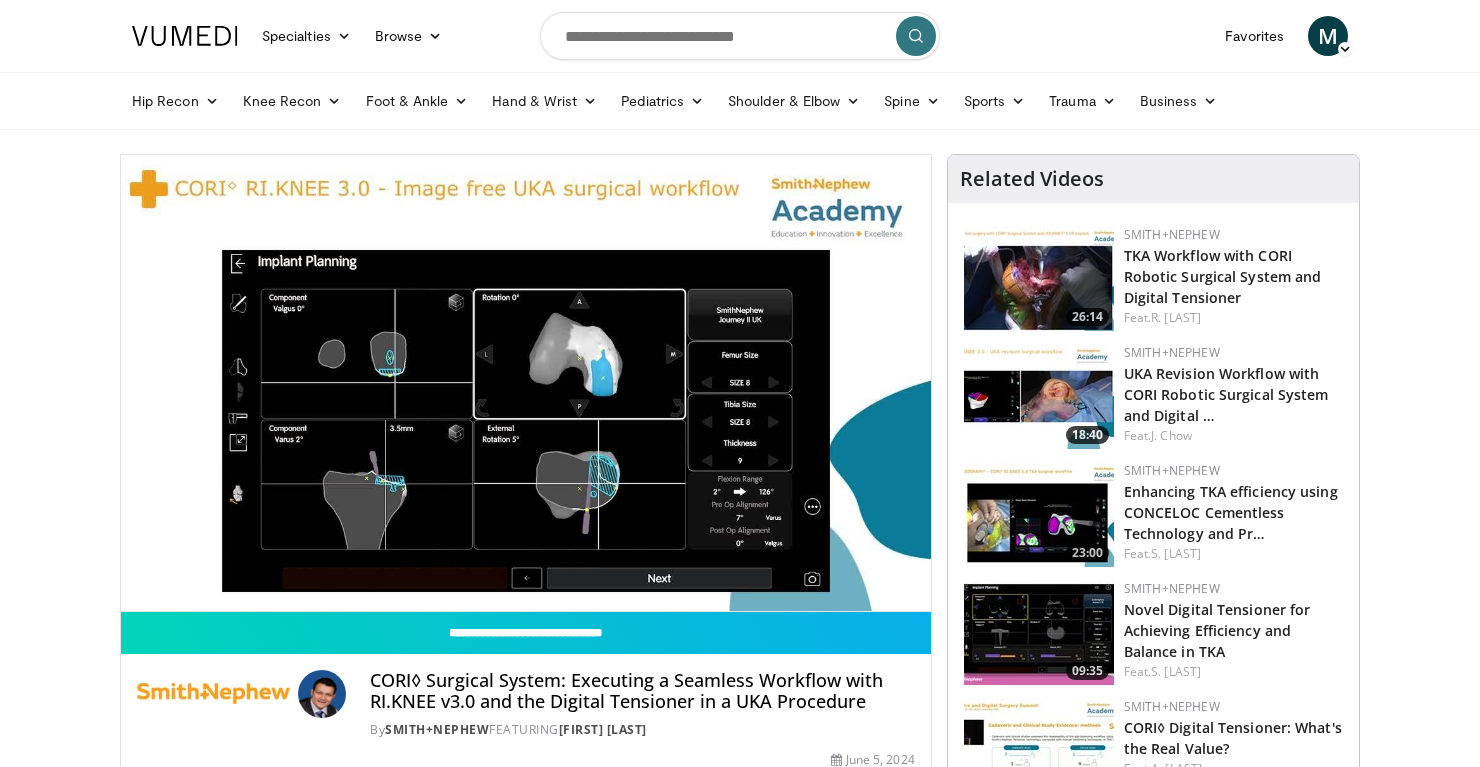 click on "Specialties
Adult & Family Medicine
Allergy, Asthma, Immunology
Anesthesiology
Cardiology
Dental
Dermatology
Endocrinology
Gastroenterology & Hepatology
General Surgery
Hematology & Oncology
Infectious Disease
Nephrology
Neurology
Neurosurgery
Obstetrics & Gynecology
Ophthalmology
Oral Maxillofacial
Orthopaedics
Otolaryngology
Pediatrics
Plastic Surgery
Podiatry
Psychiatry
Pulmonology
Radiation Oncology
Radiology
Rheumatology
Urology" at bounding box center [740, 1420] 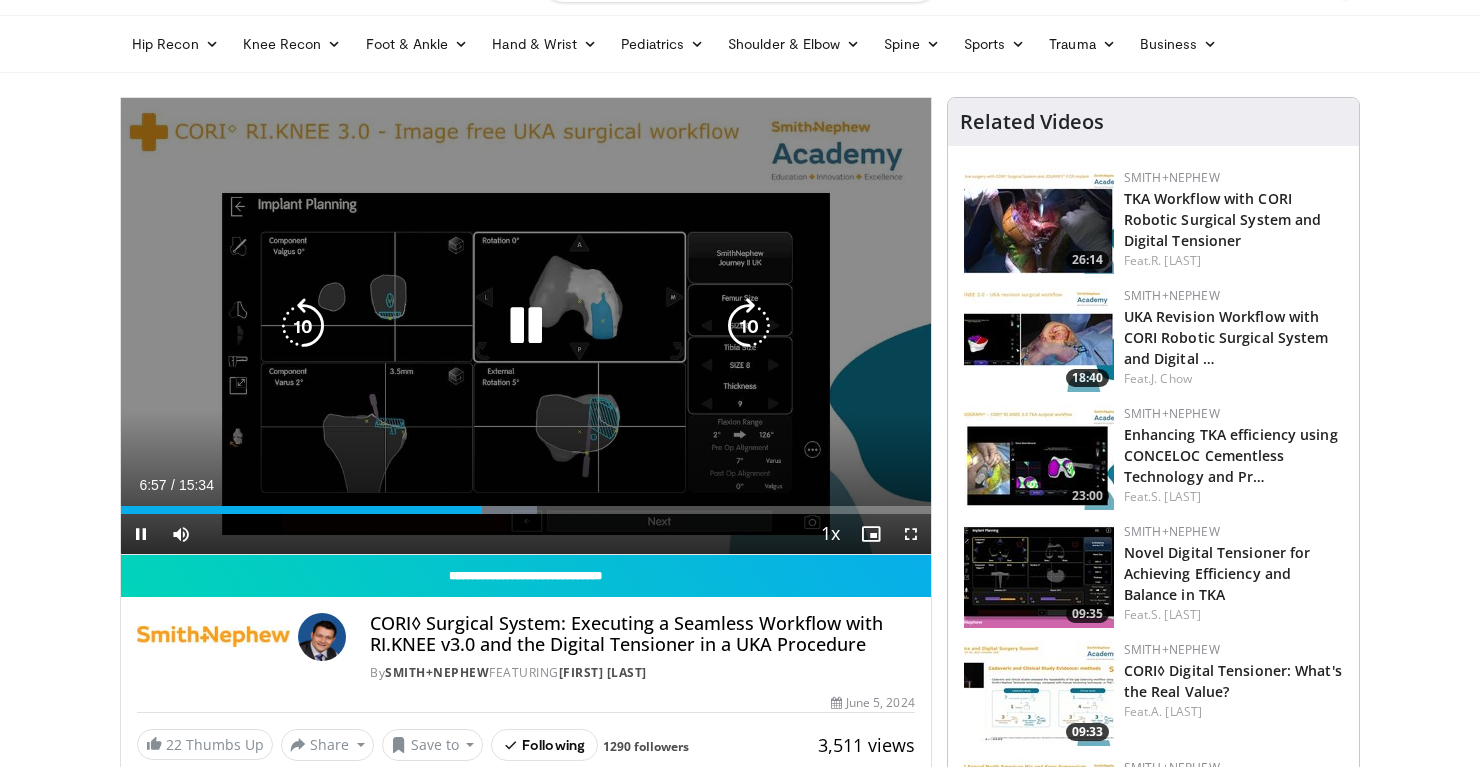 scroll, scrollTop: 100, scrollLeft: 0, axis: vertical 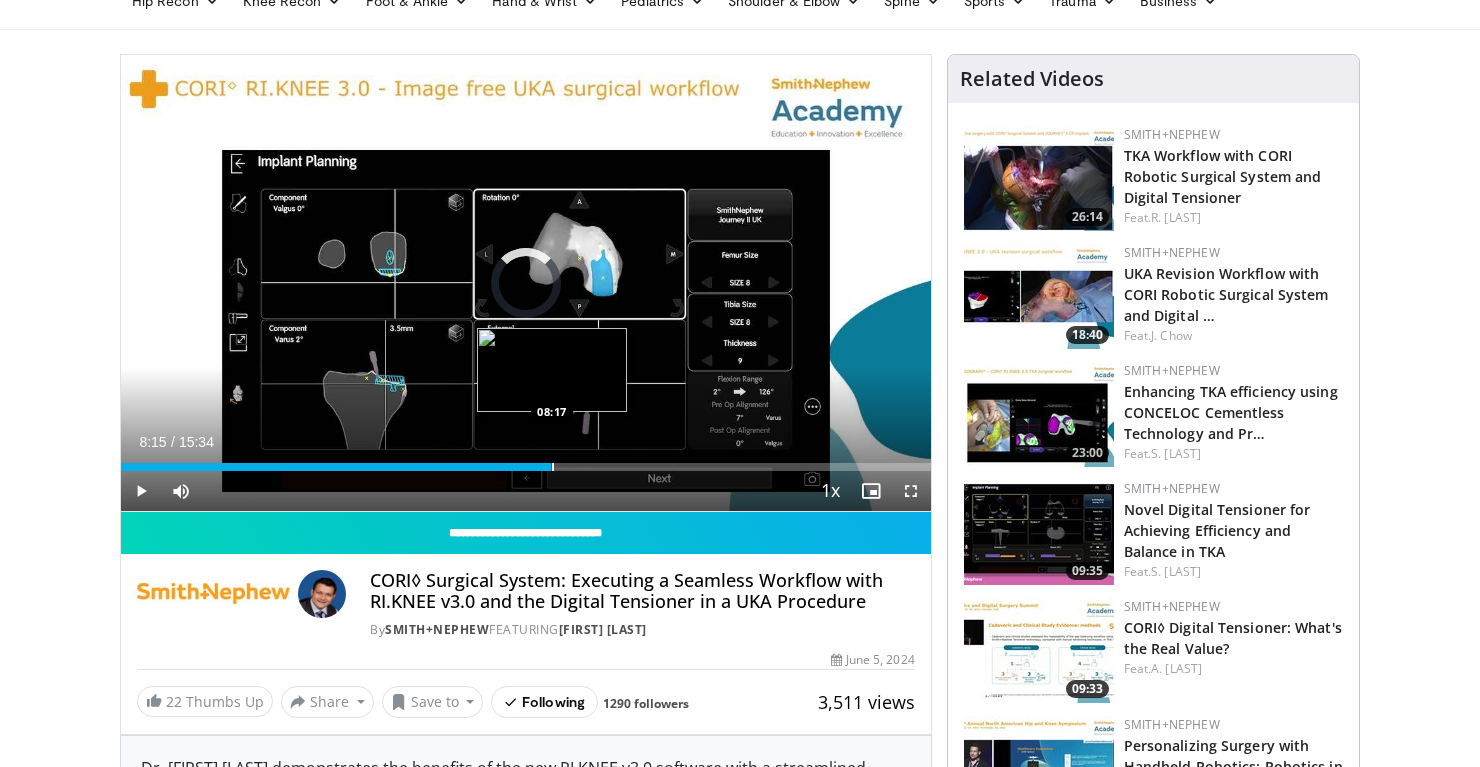 click on "Loaded :  51.38% 08:15 08:17" at bounding box center [526, 461] 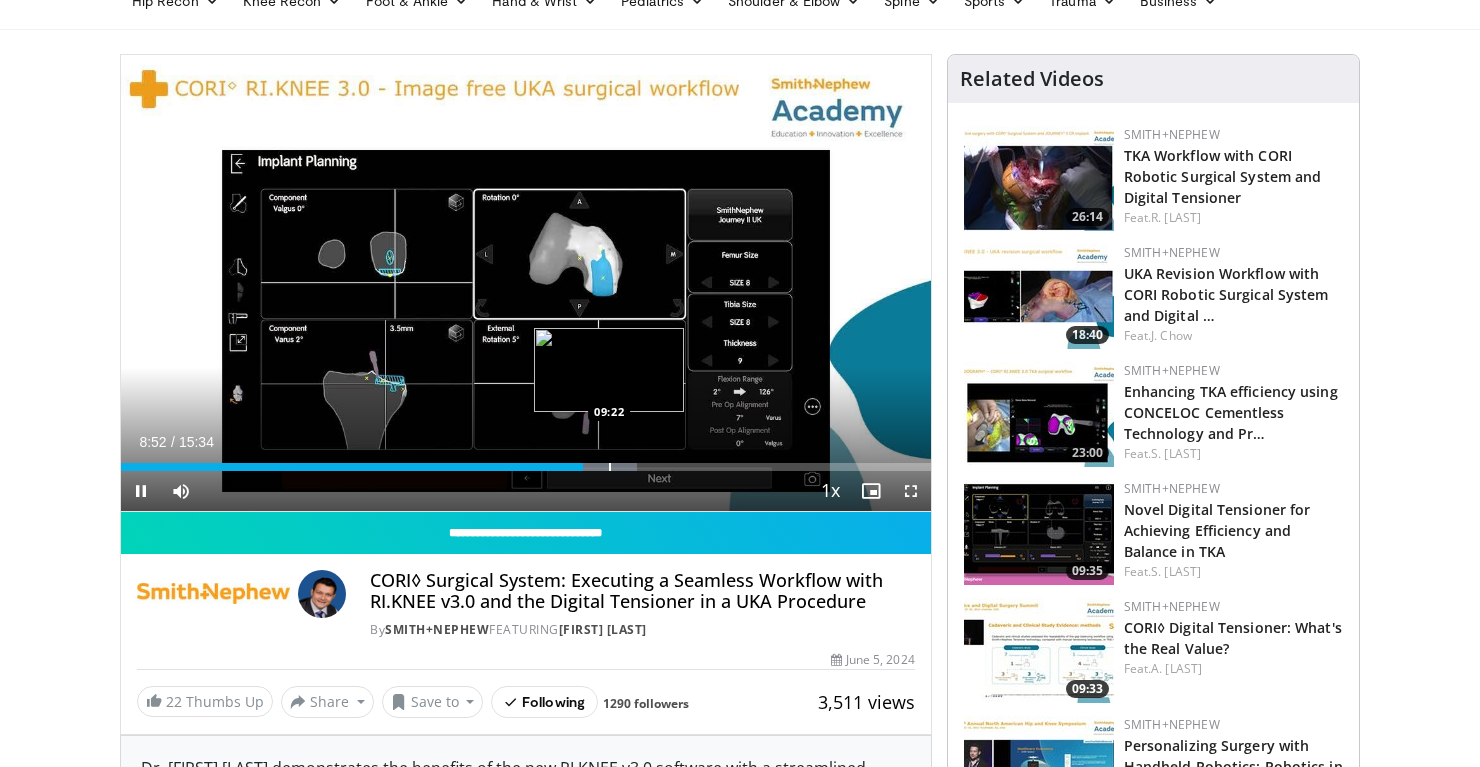 click on "Loaded :  63.70% 08:52 09:22" at bounding box center (526, 461) 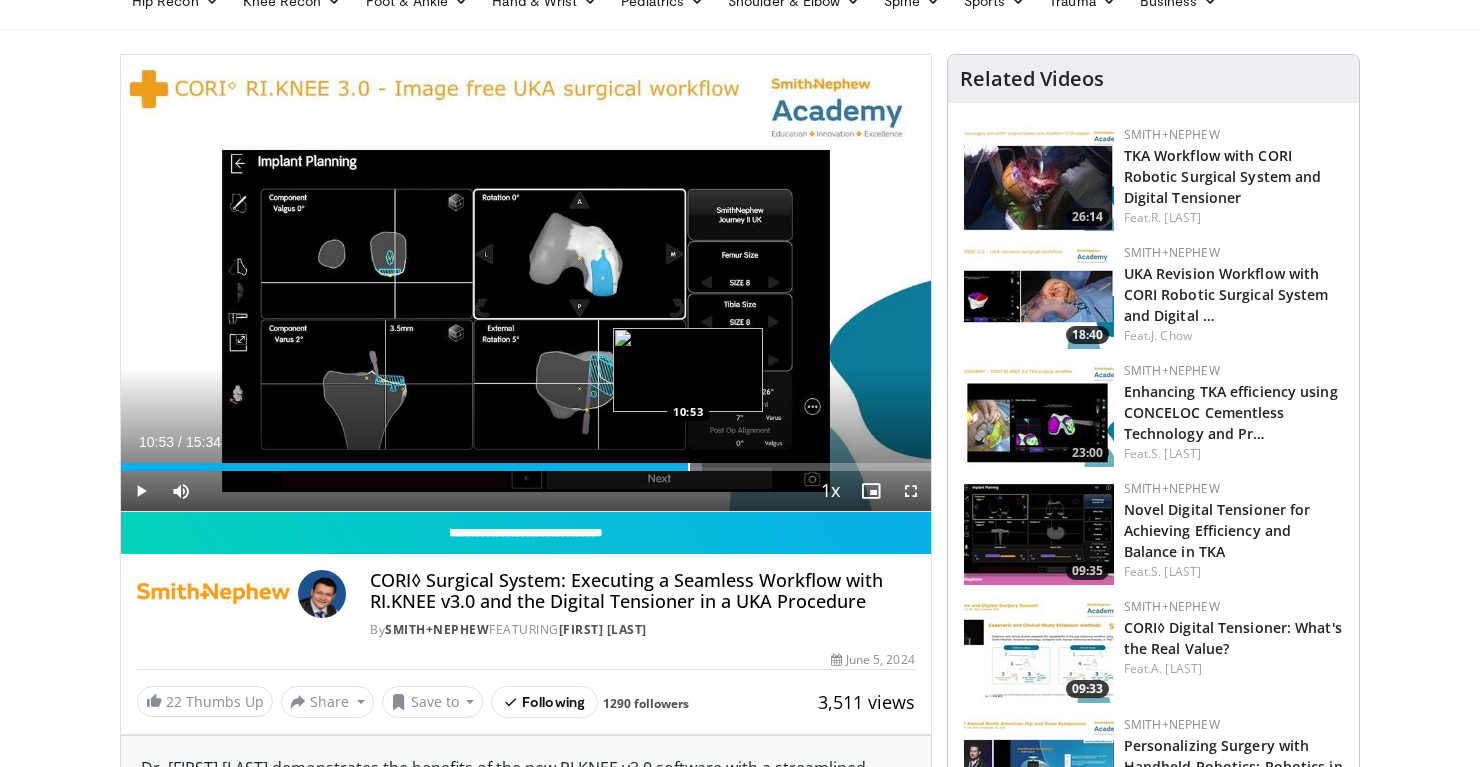 click at bounding box center (689, 467) 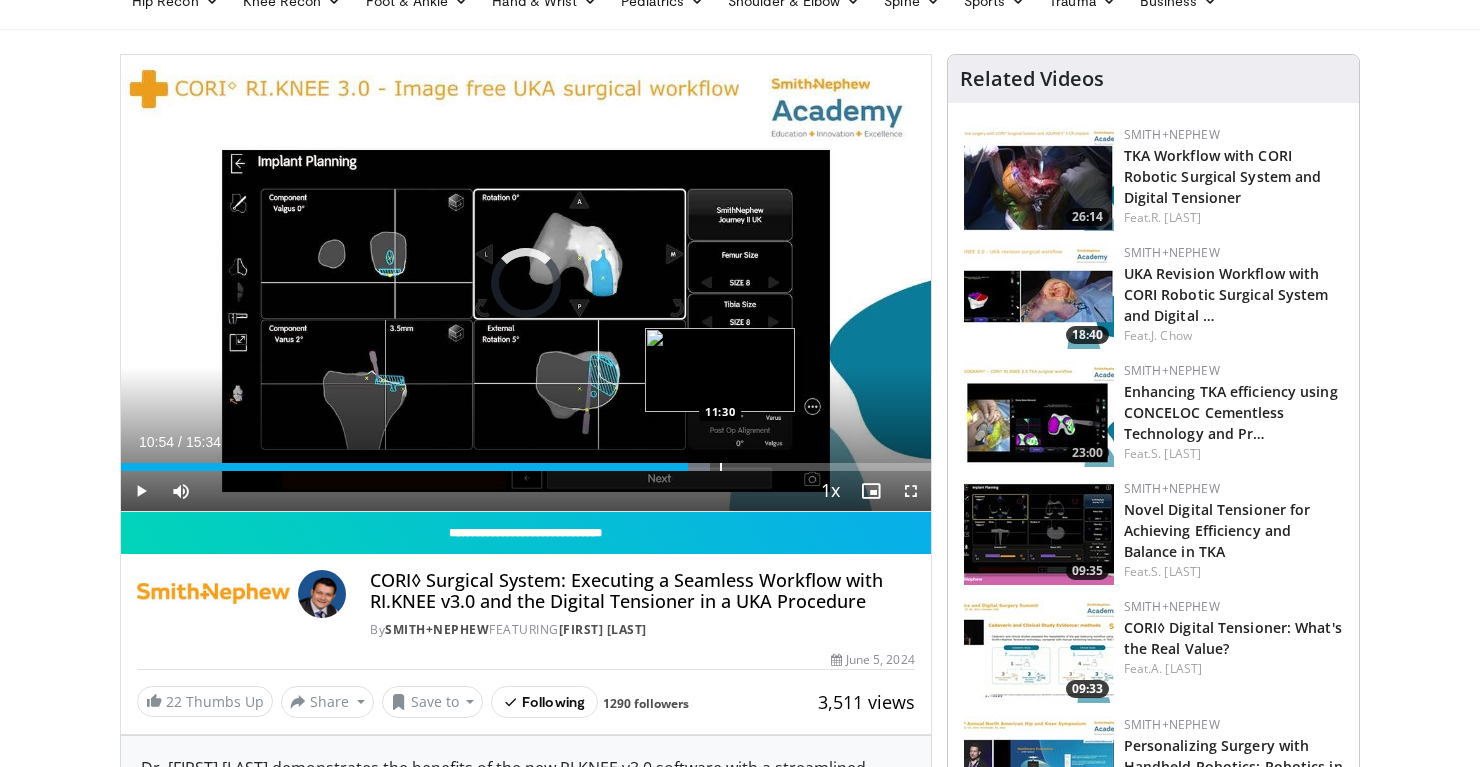click at bounding box center [721, 467] 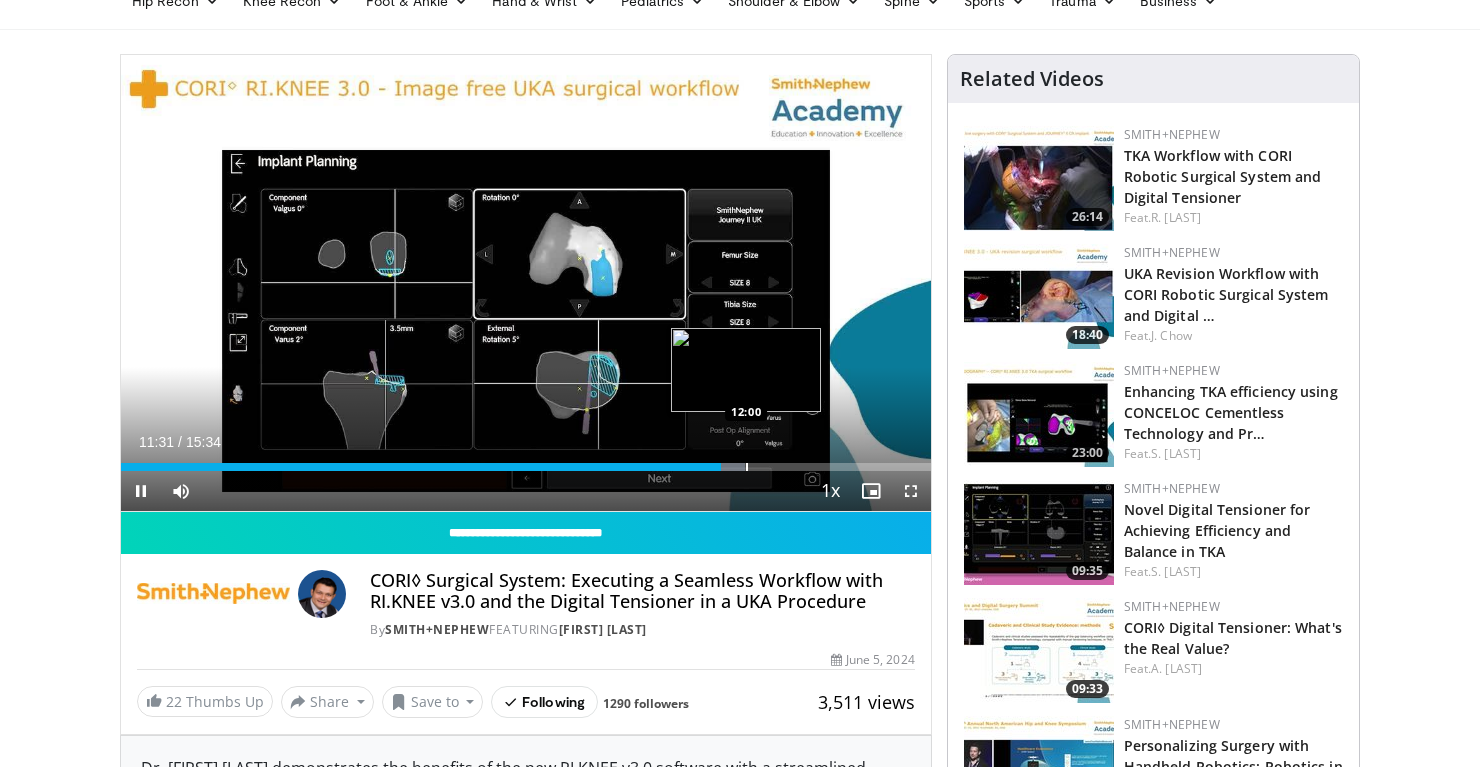 click at bounding box center [747, 467] 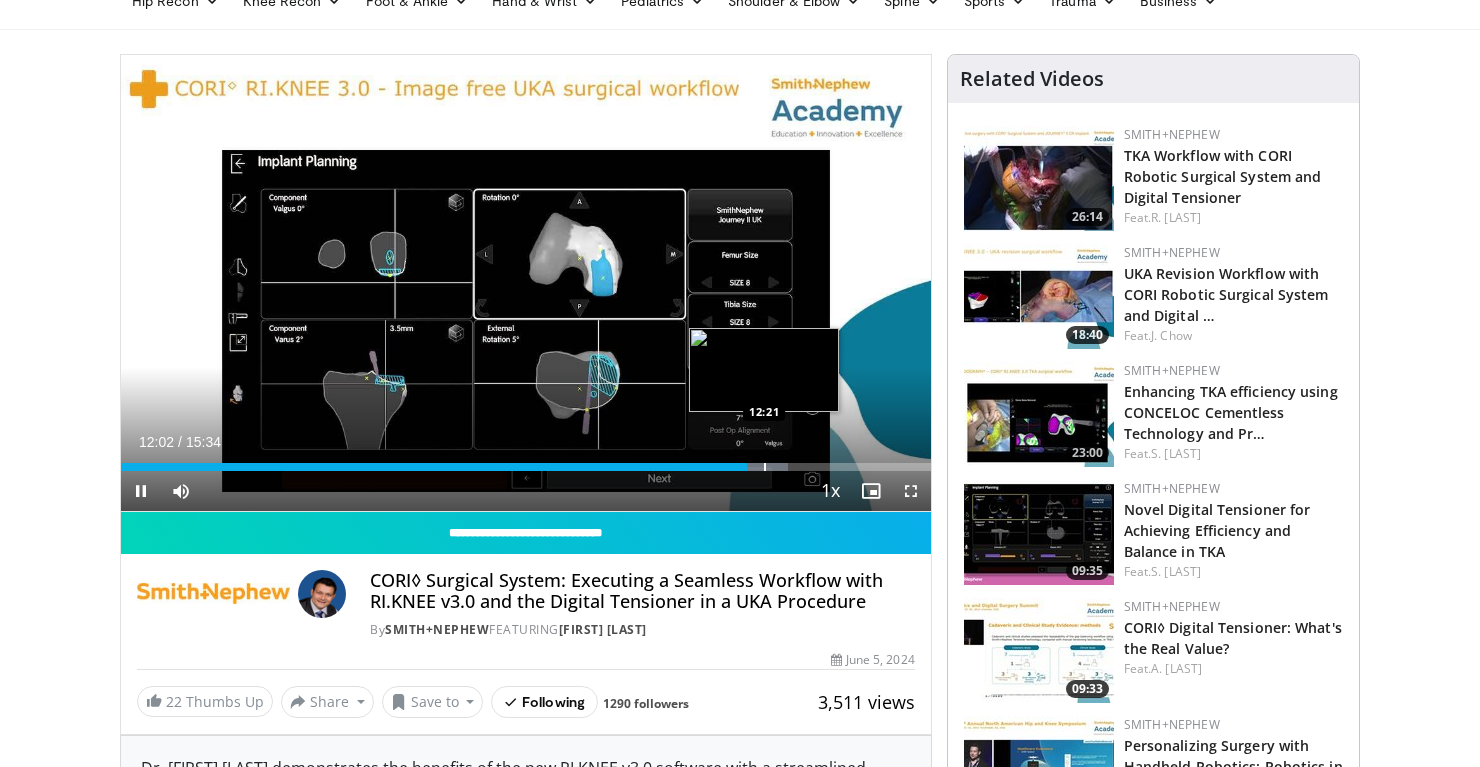 click on "Loaded :  82.42% 12:02 12:21" at bounding box center (526, 467) 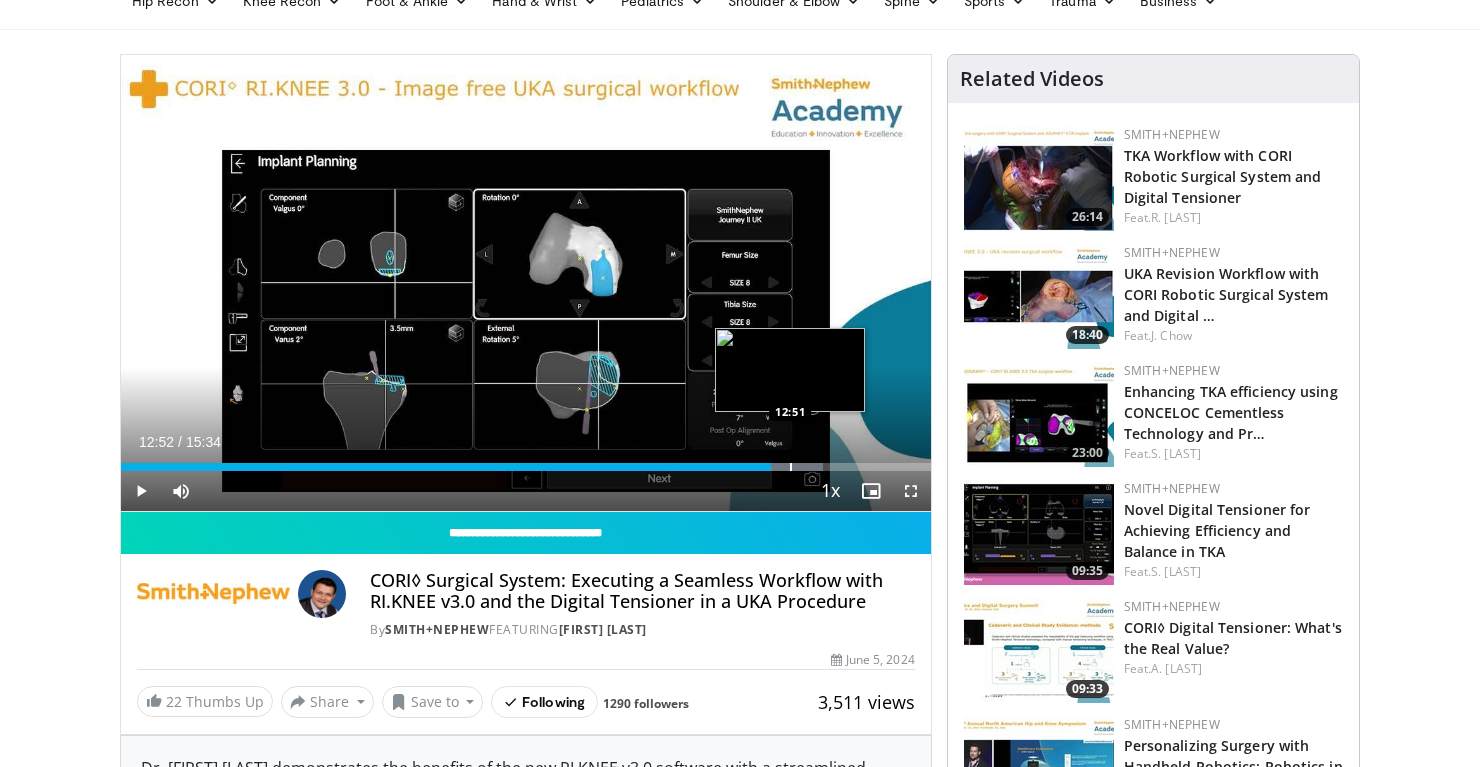 click at bounding box center [791, 467] 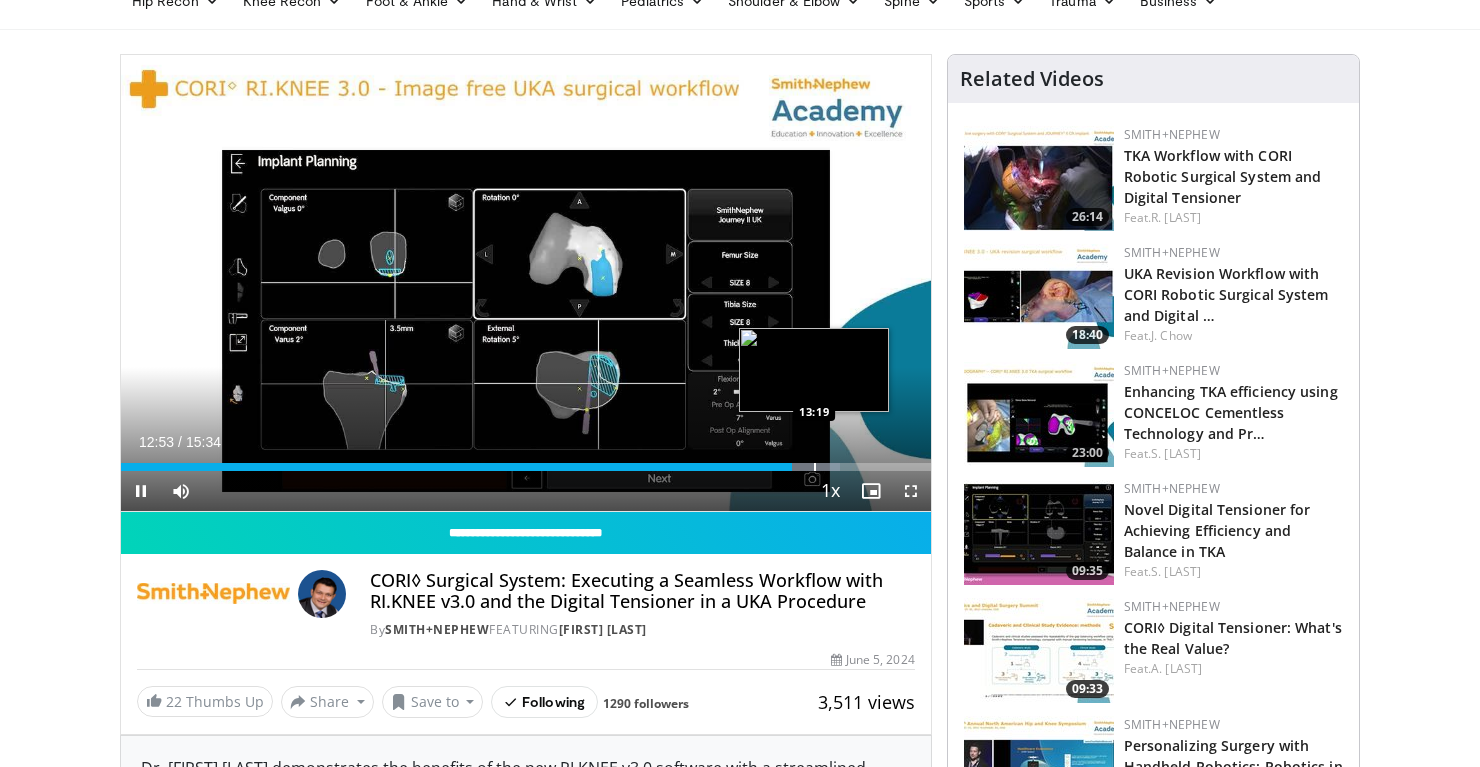 click at bounding box center (803, 467) 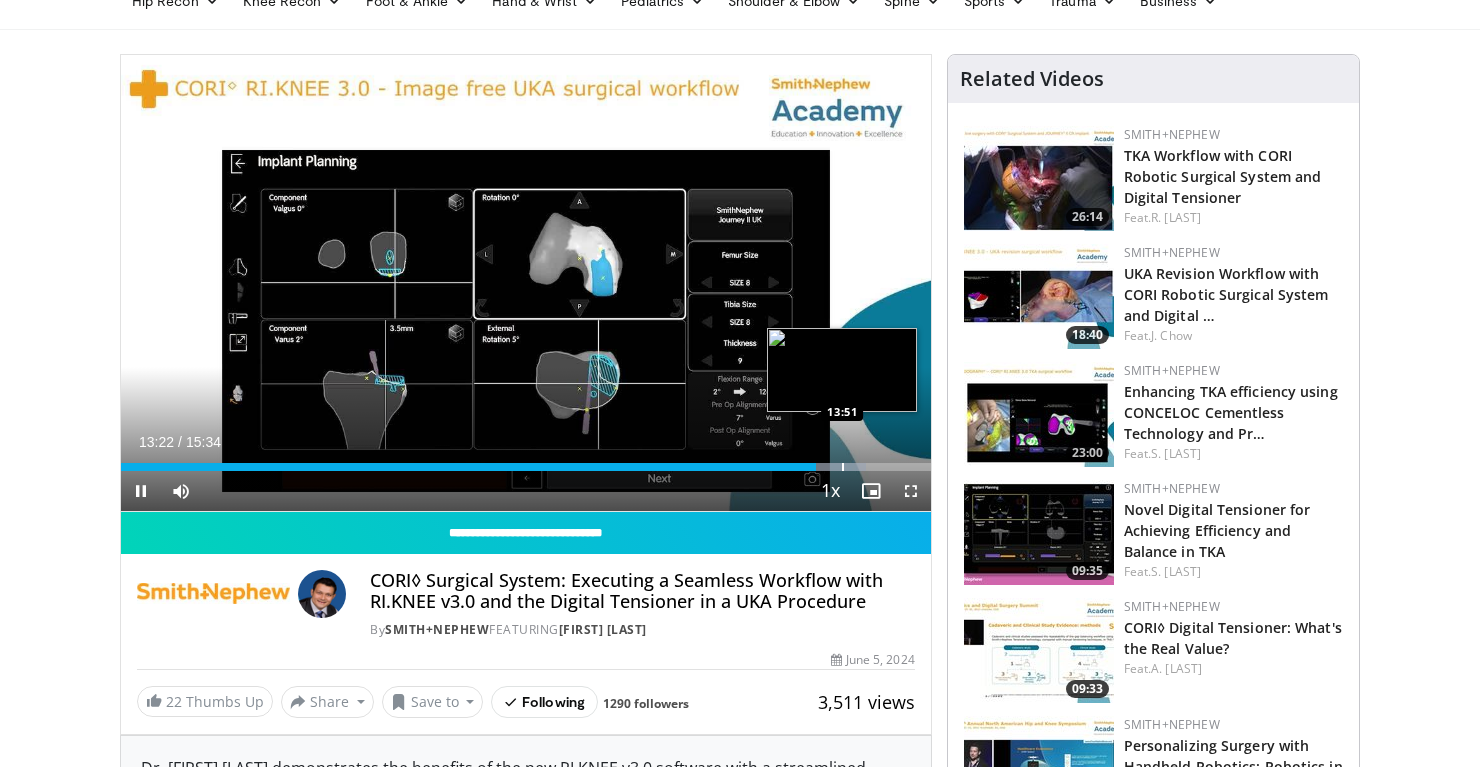 click at bounding box center (843, 467) 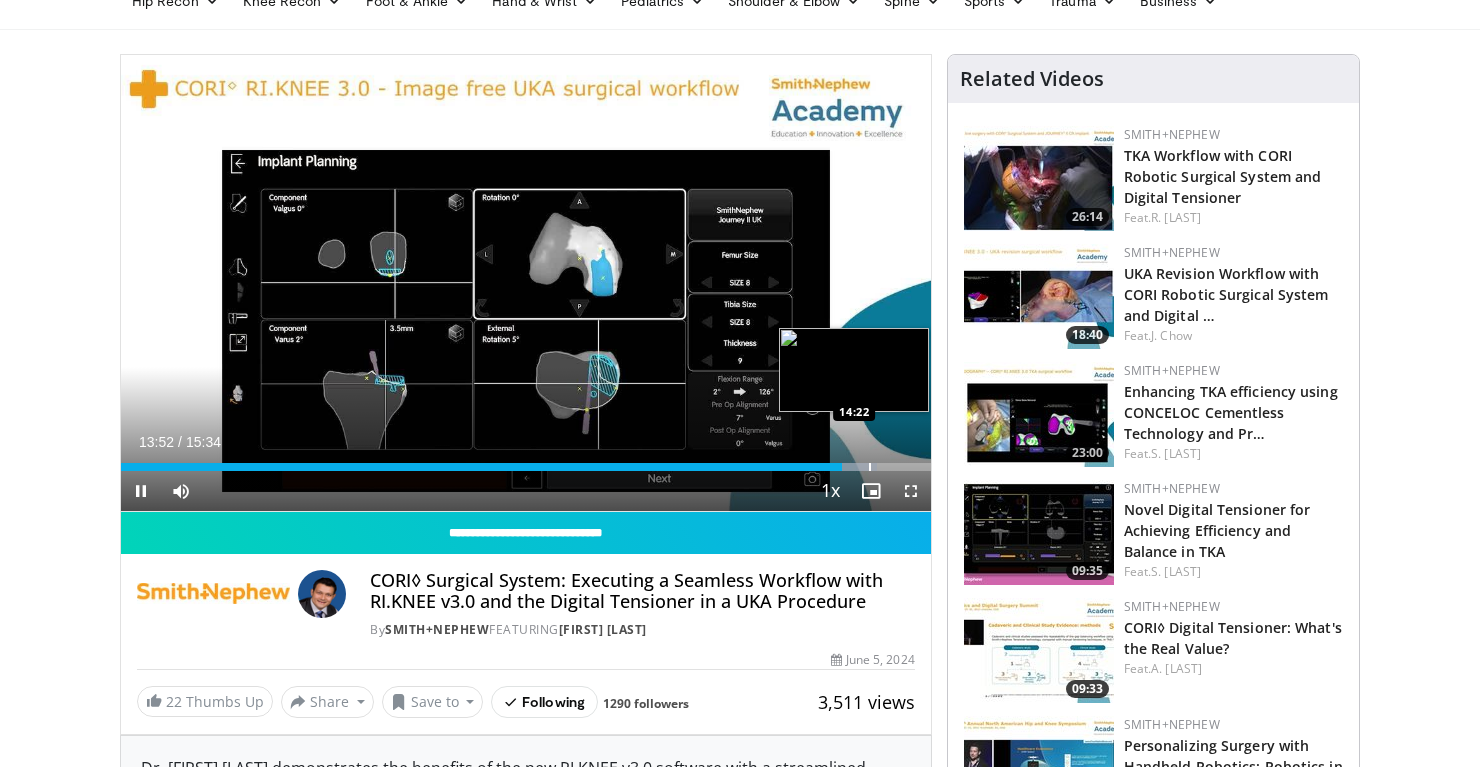 click on "Loaded :  93.43% 13:52 14:22" at bounding box center (526, 467) 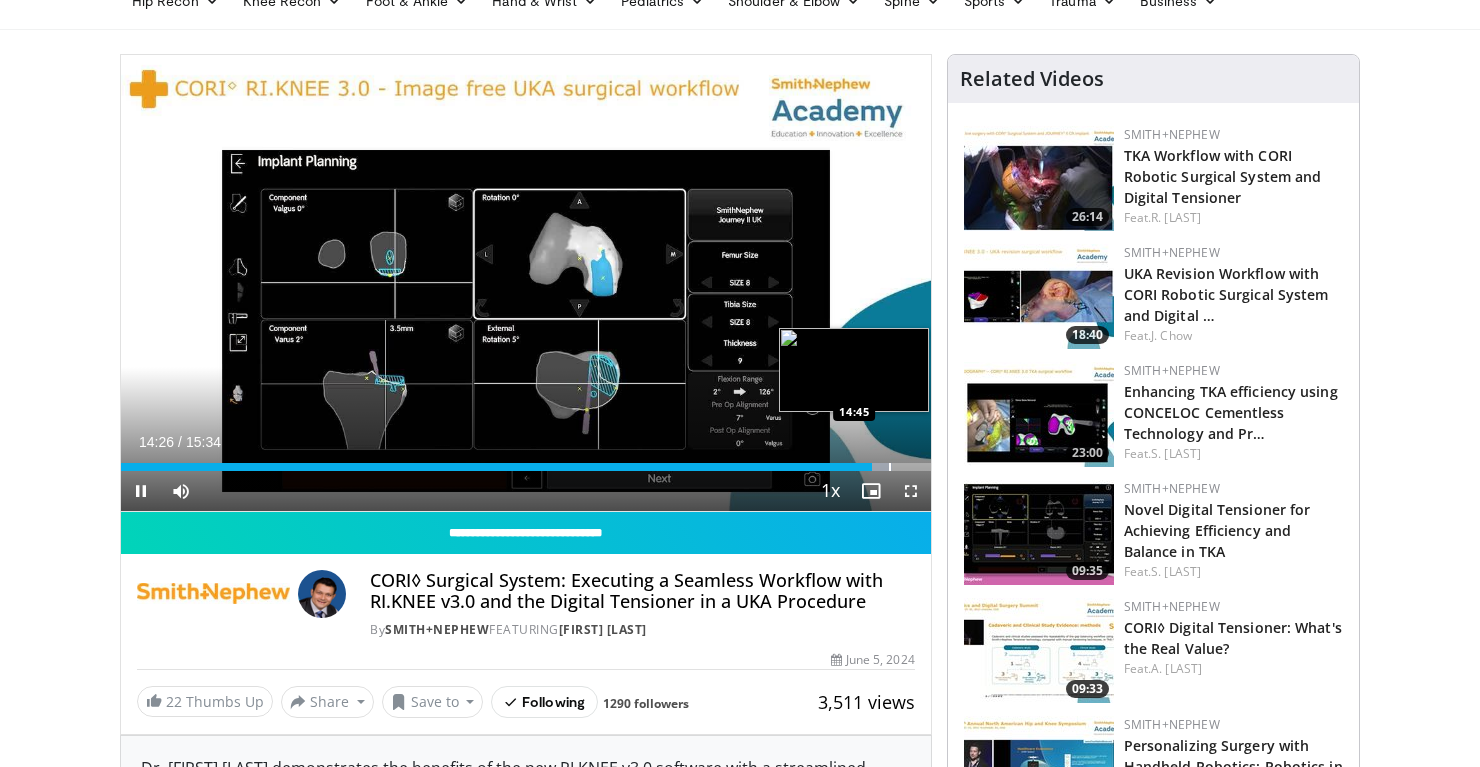 click at bounding box center (869, 467) 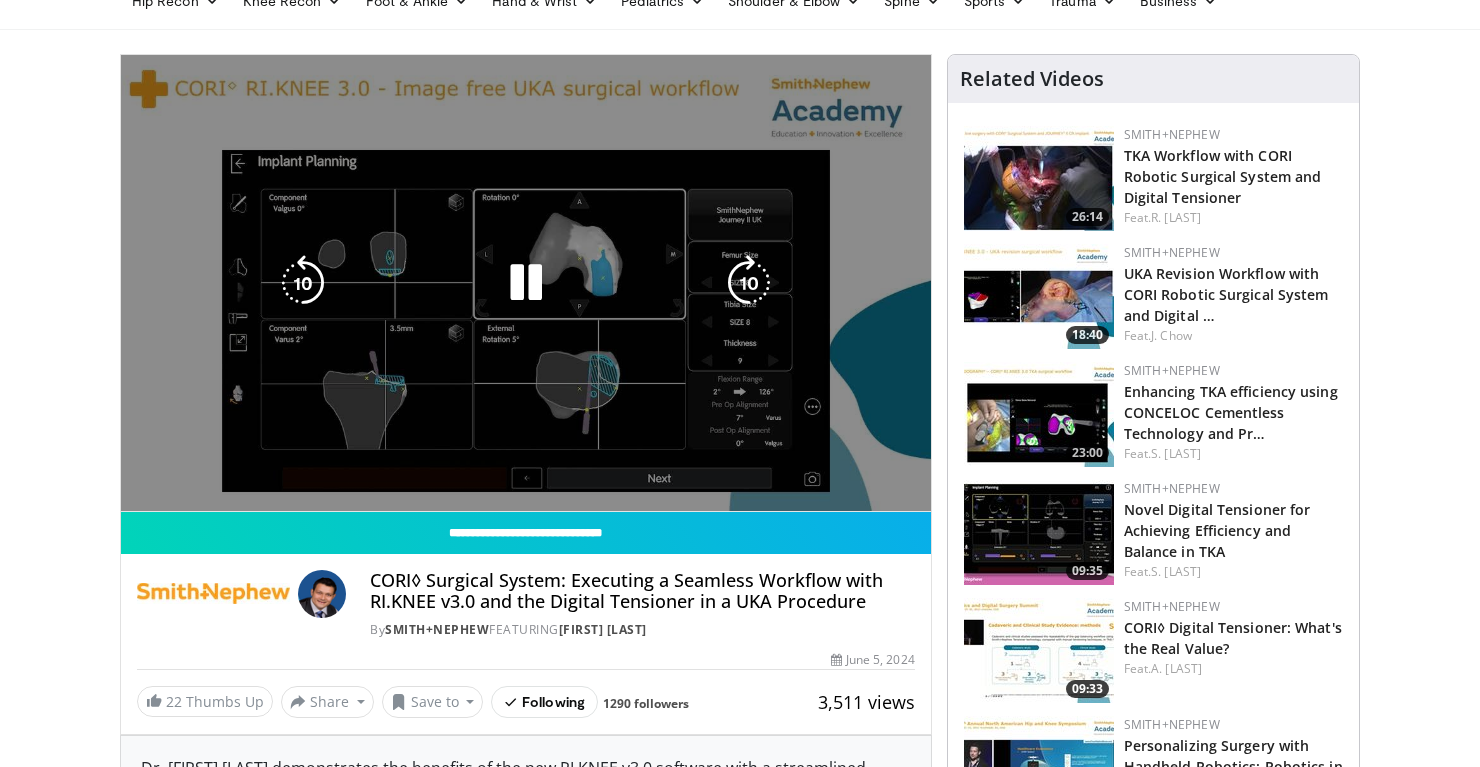 click on "Loaded :  98.47% 14:49 14:53" at bounding box center (526, 507) 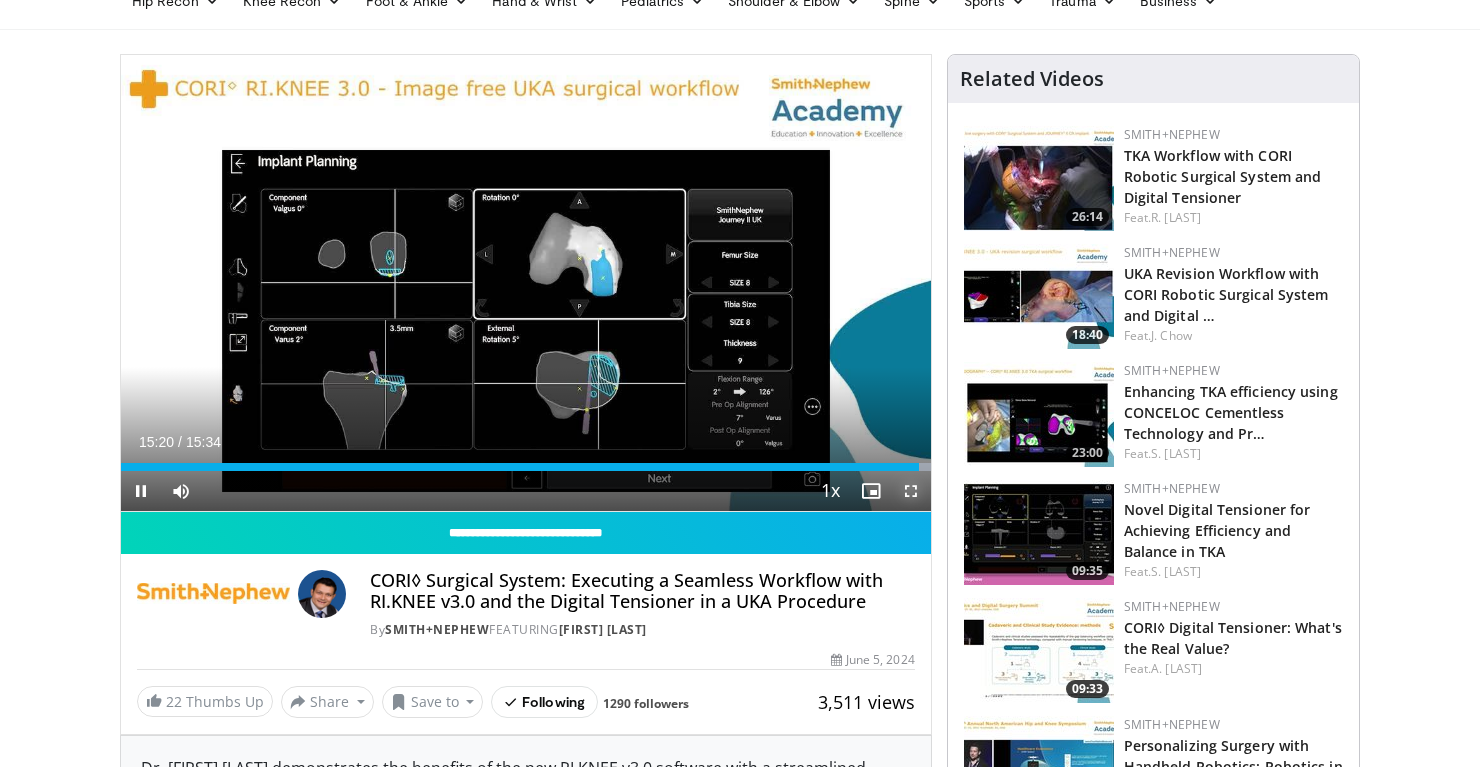 click at bounding box center (911, 491) 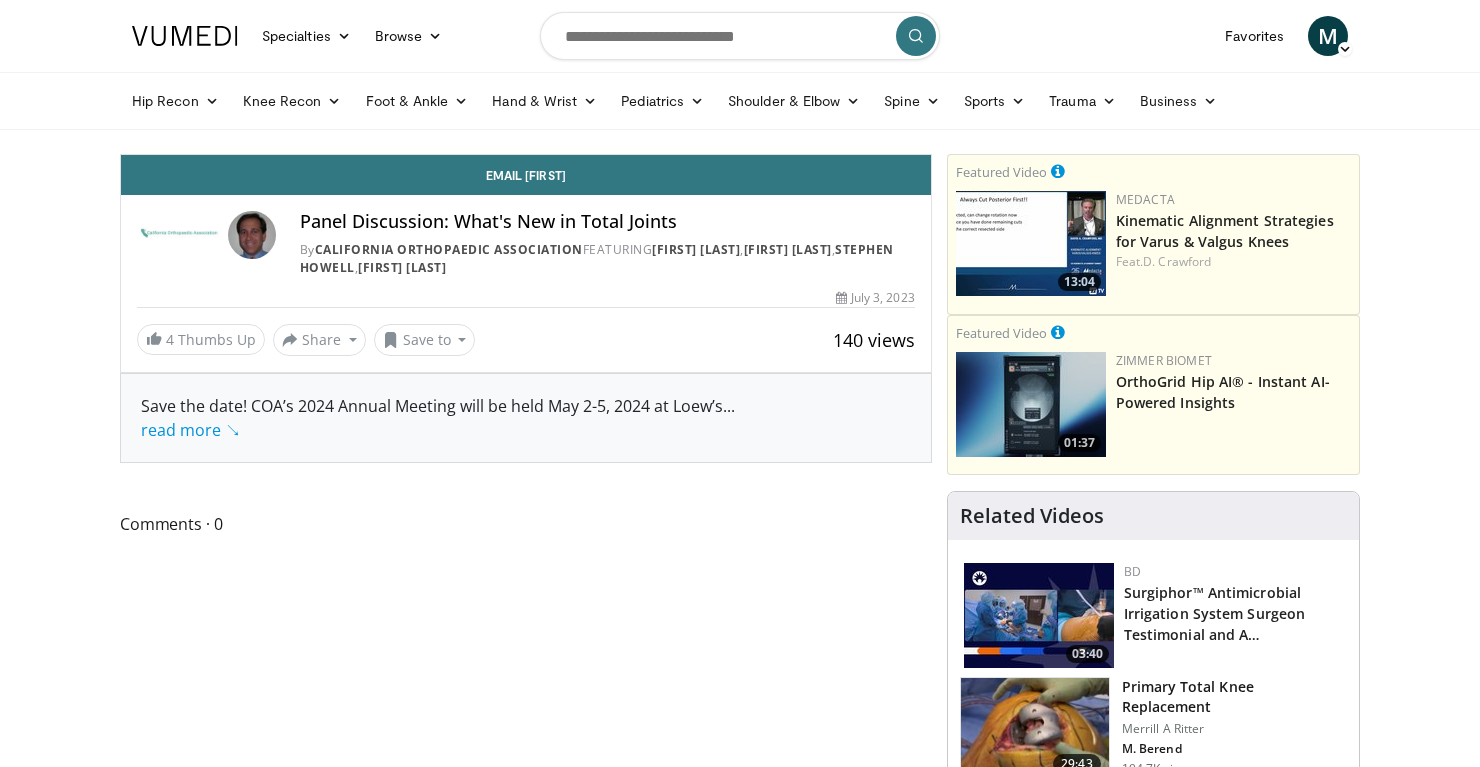 scroll, scrollTop: 0, scrollLeft: 0, axis: both 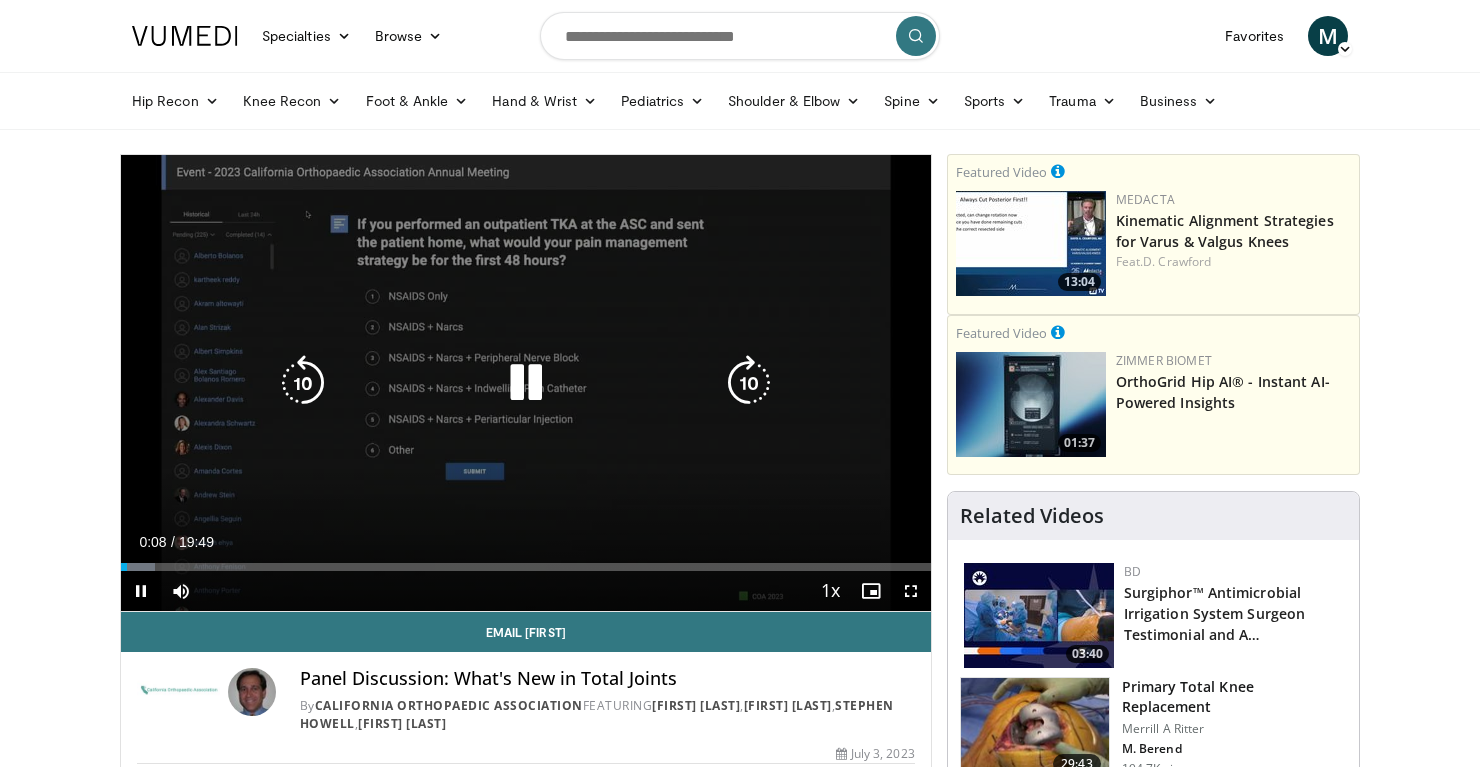 click at bounding box center [526, 383] 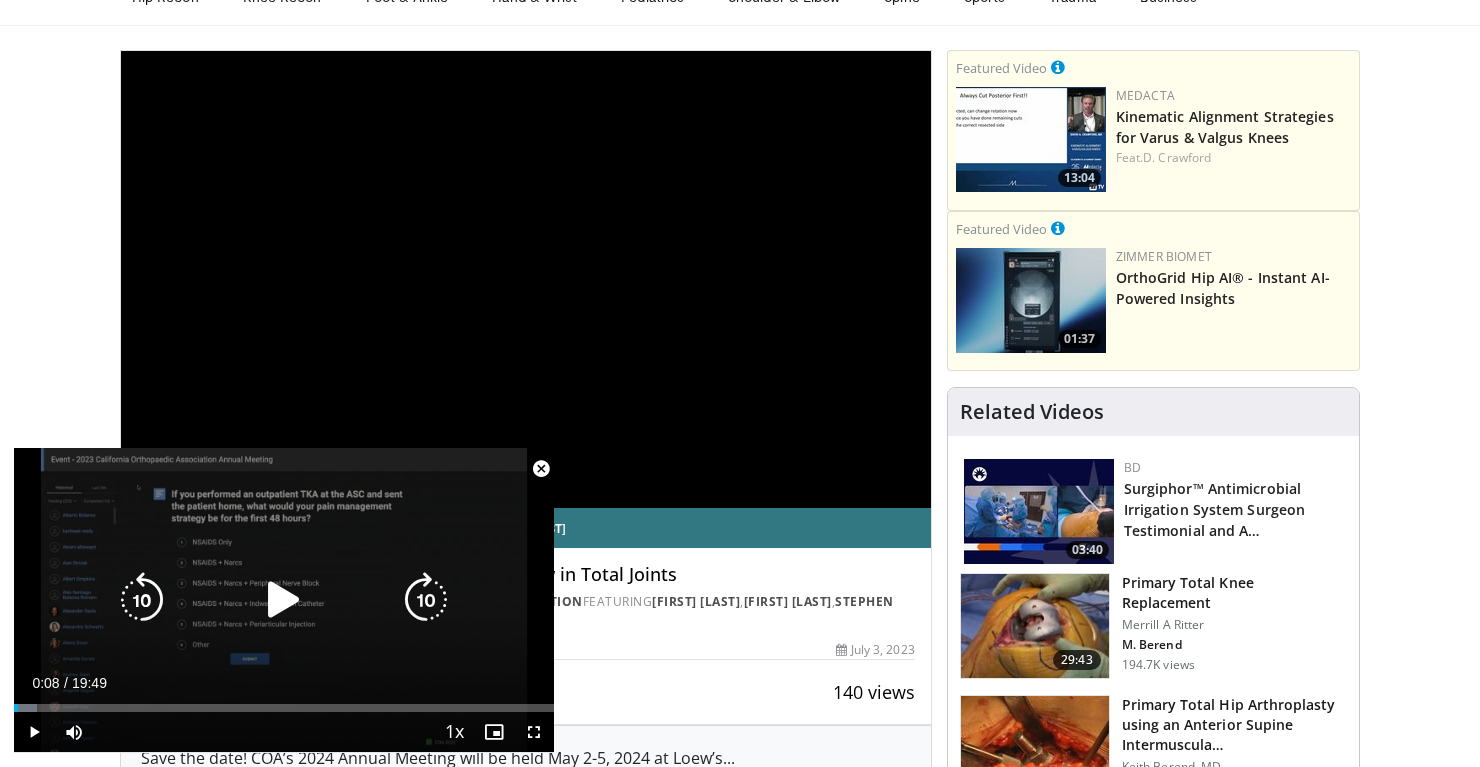 scroll, scrollTop: 500, scrollLeft: 0, axis: vertical 